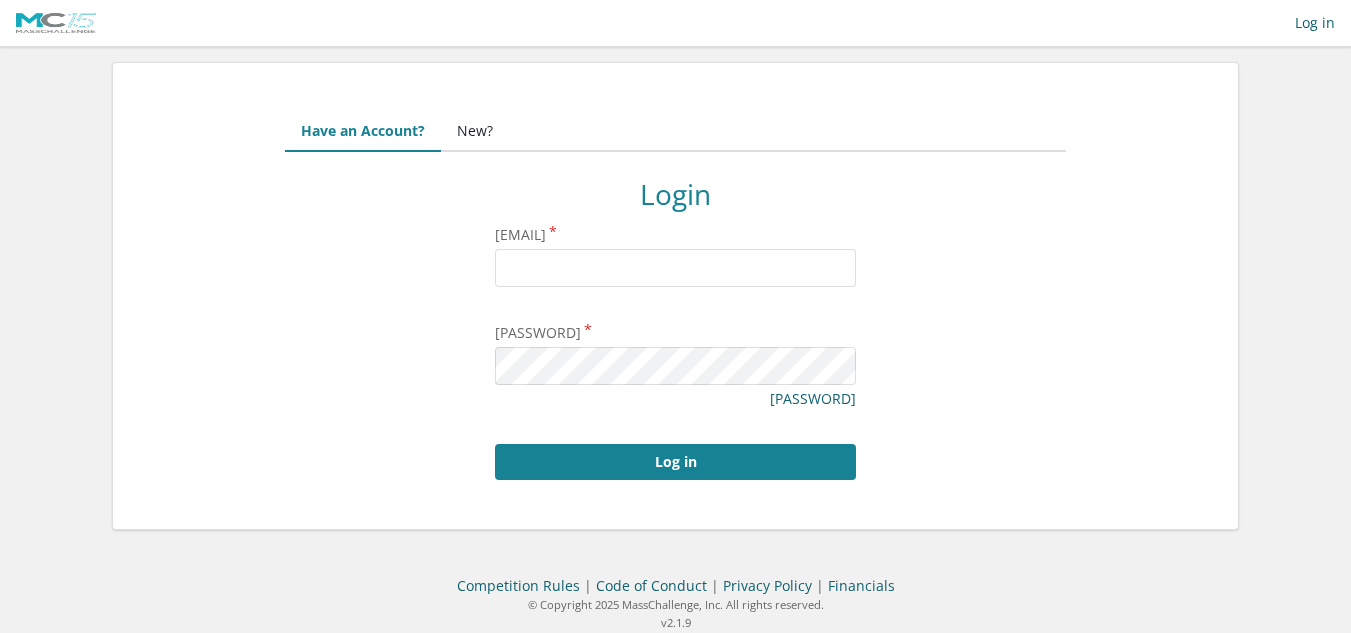 scroll, scrollTop: 0, scrollLeft: 0, axis: both 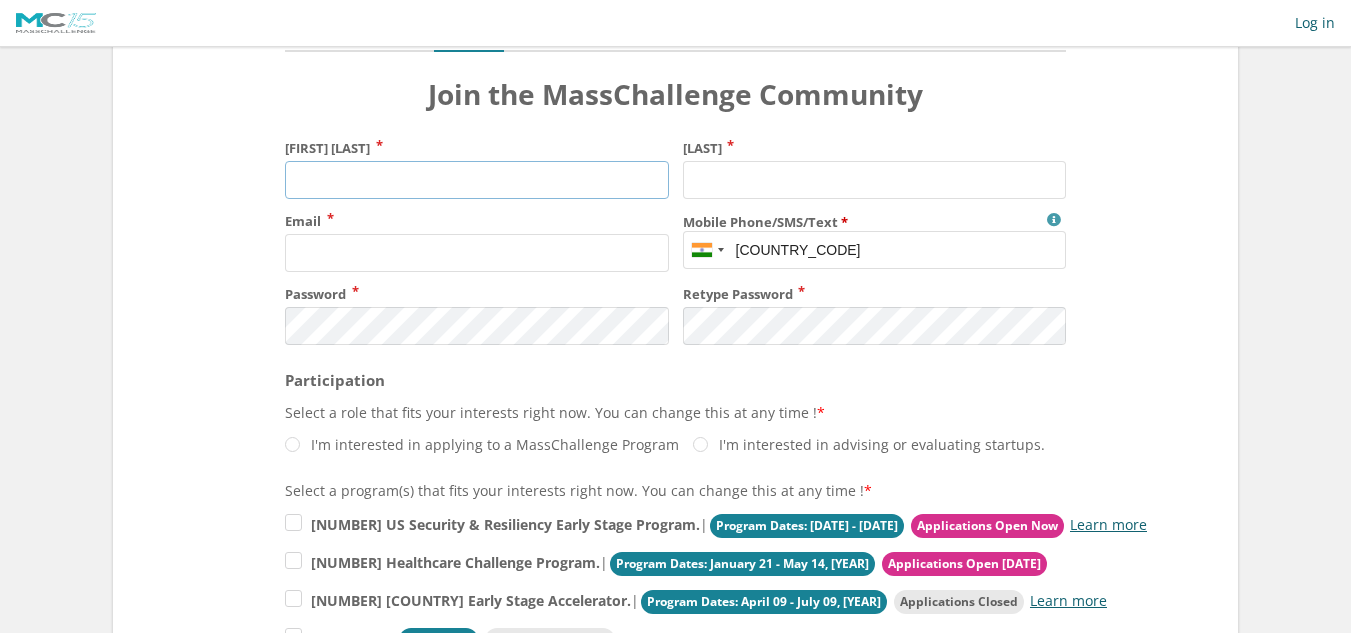 drag, startPoint x: 0, startPoint y: 0, endPoint x: 356, endPoint y: 175, distance: 396.68753 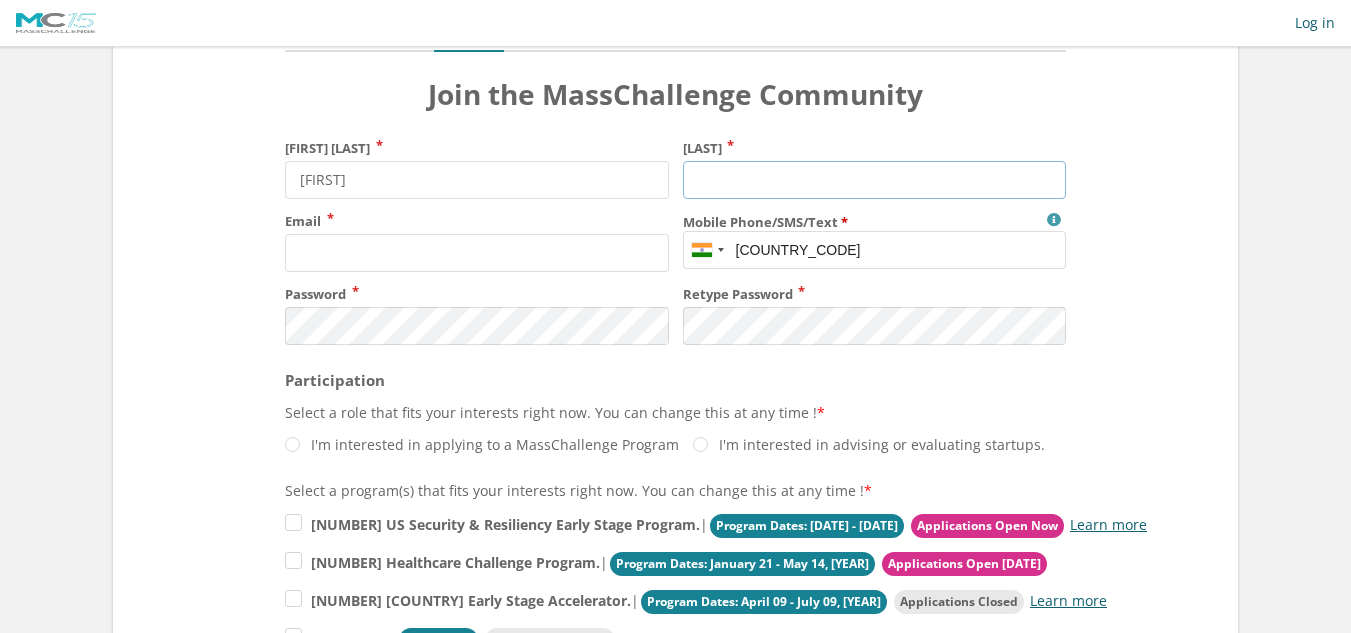 type on "[LAST]" 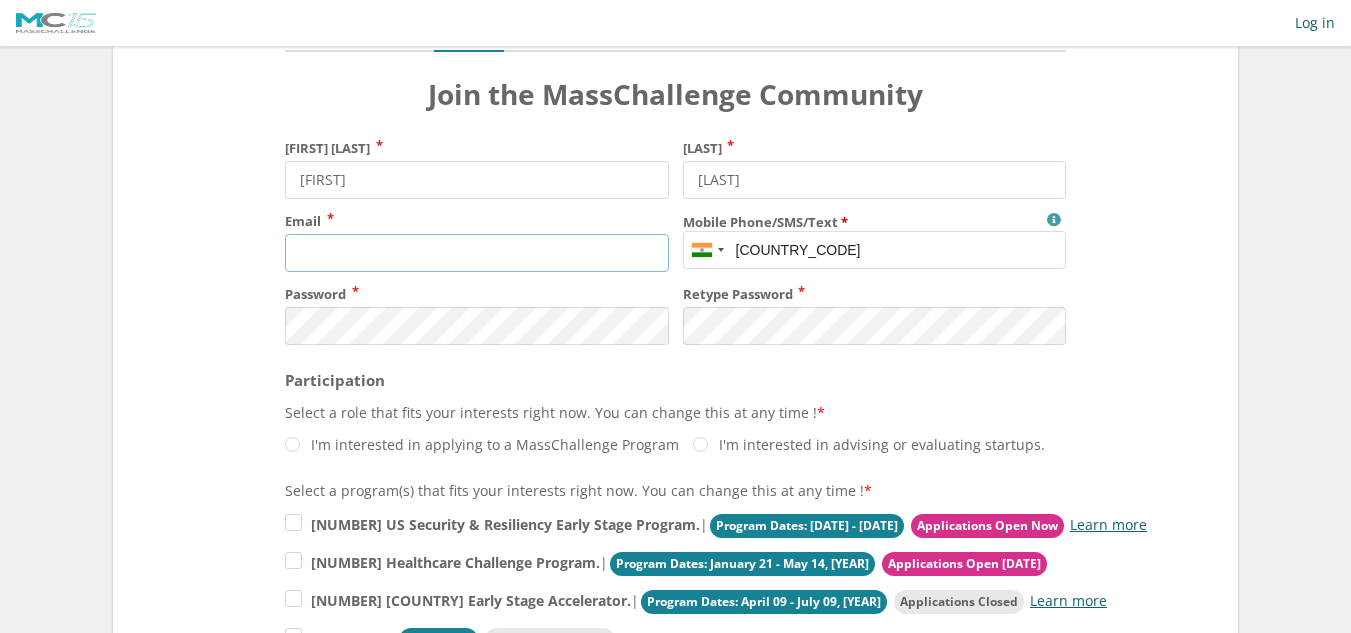 type on "[FIRST].[LAST]@[EXAMPLE].COM" 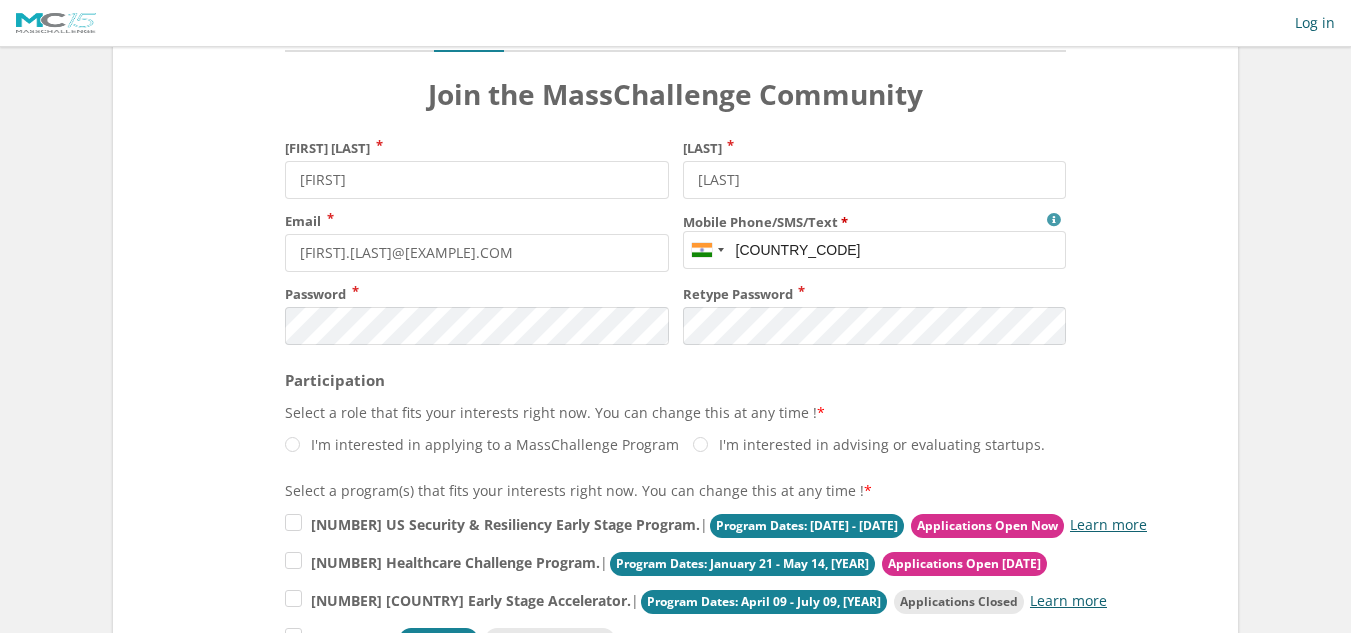 type on "[PHONE]" 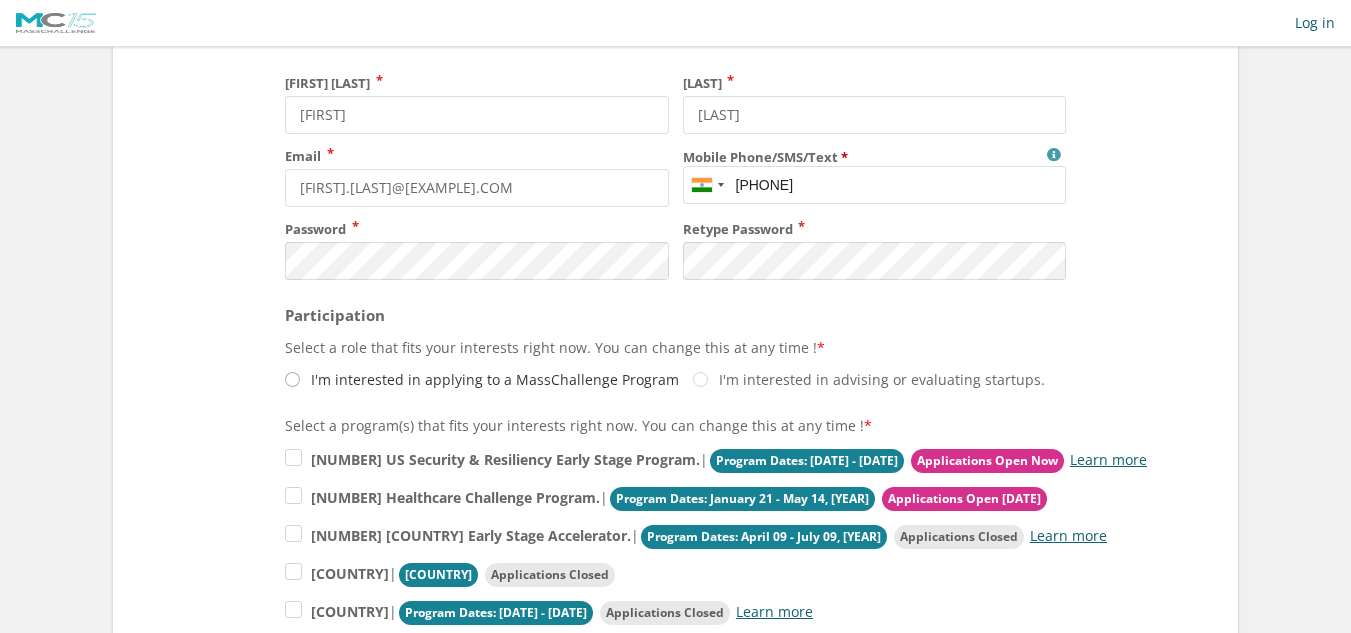 scroll, scrollTop: 200, scrollLeft: 0, axis: vertical 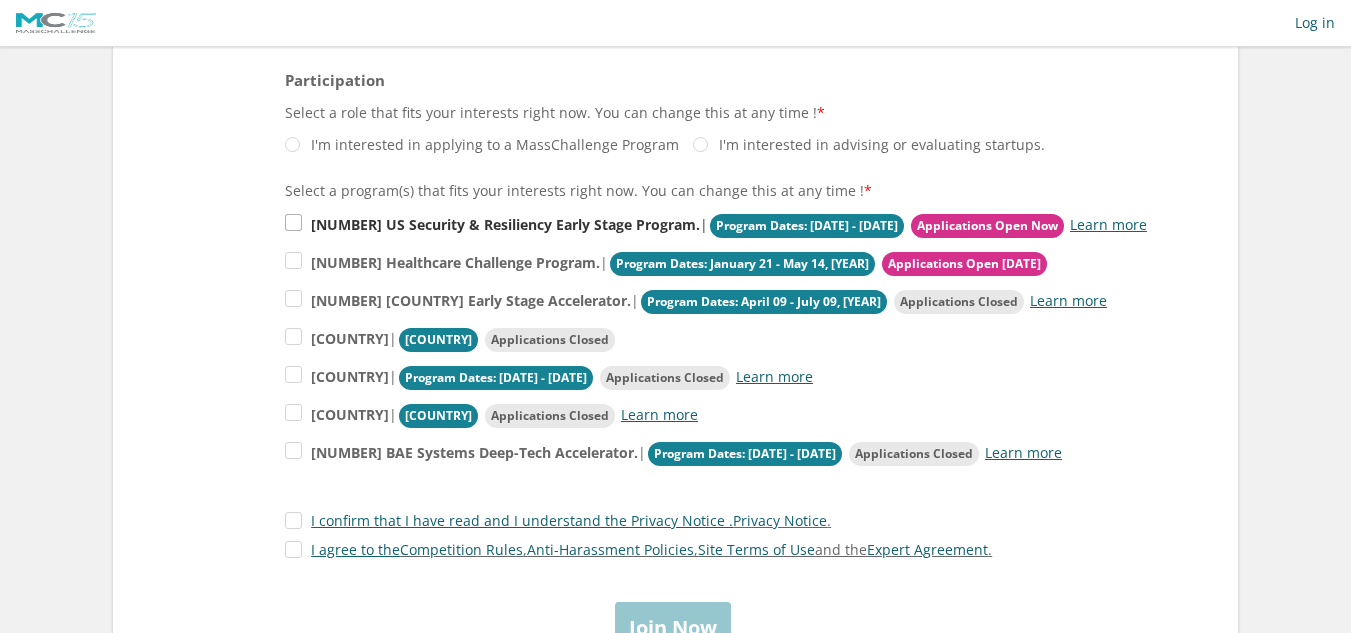 click on "[COUNTRY]" at bounding box center (716, 226) 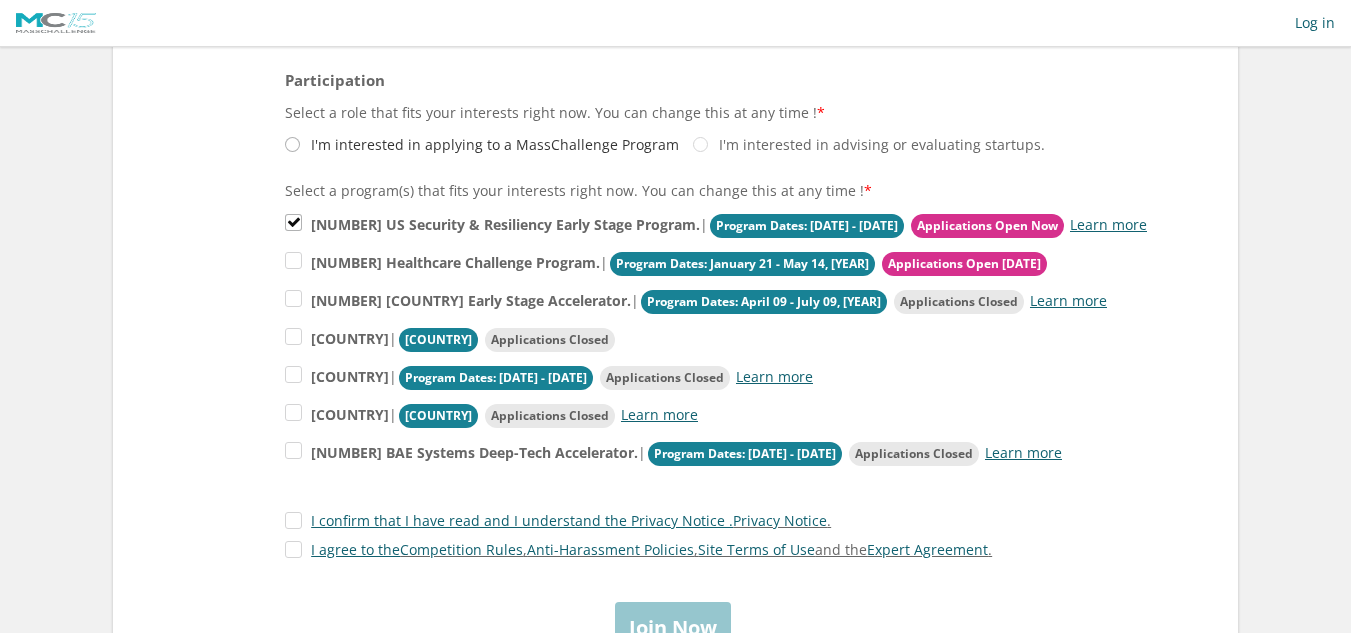 click on "I'm interested in applying to a MassChallenge
Program" at bounding box center [482, 144] 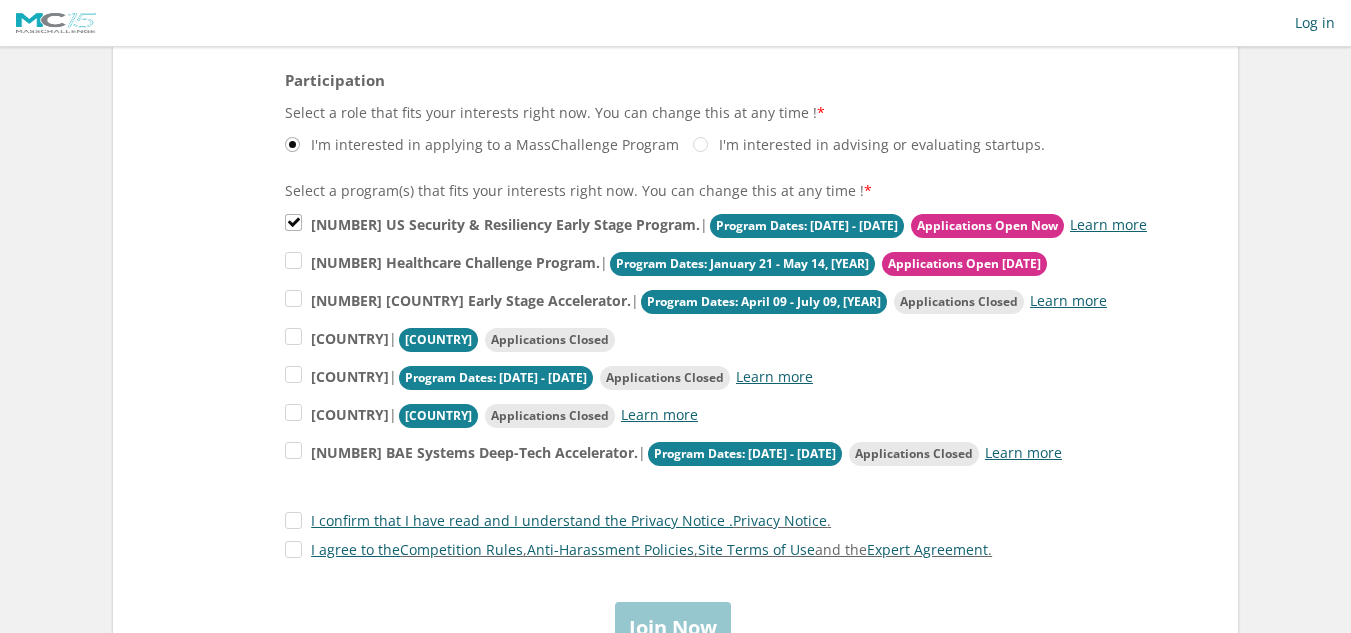 click on "[COUNTRY]" at bounding box center (740, 324) 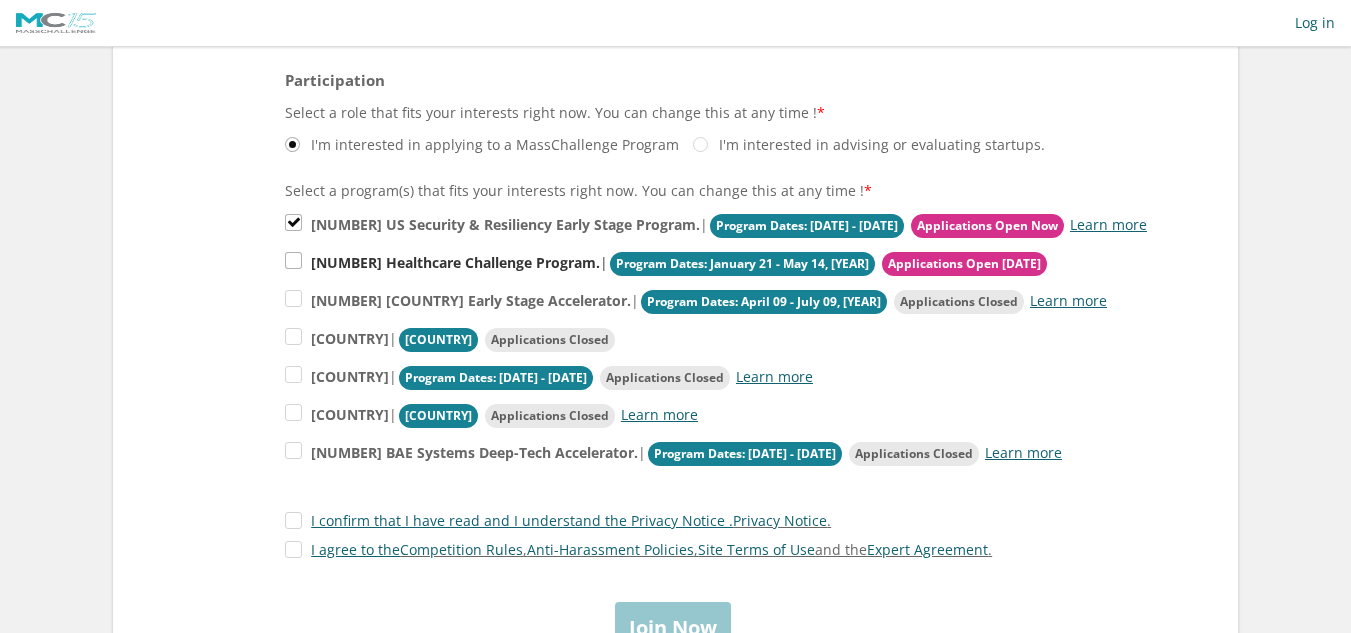 click on "[PHONE] [NUMBER] Healthcare Challenge Program.   |
Program Dates:
[DATE] - [DATE]
Applications Open [DATE]" at bounding box center [716, 226] 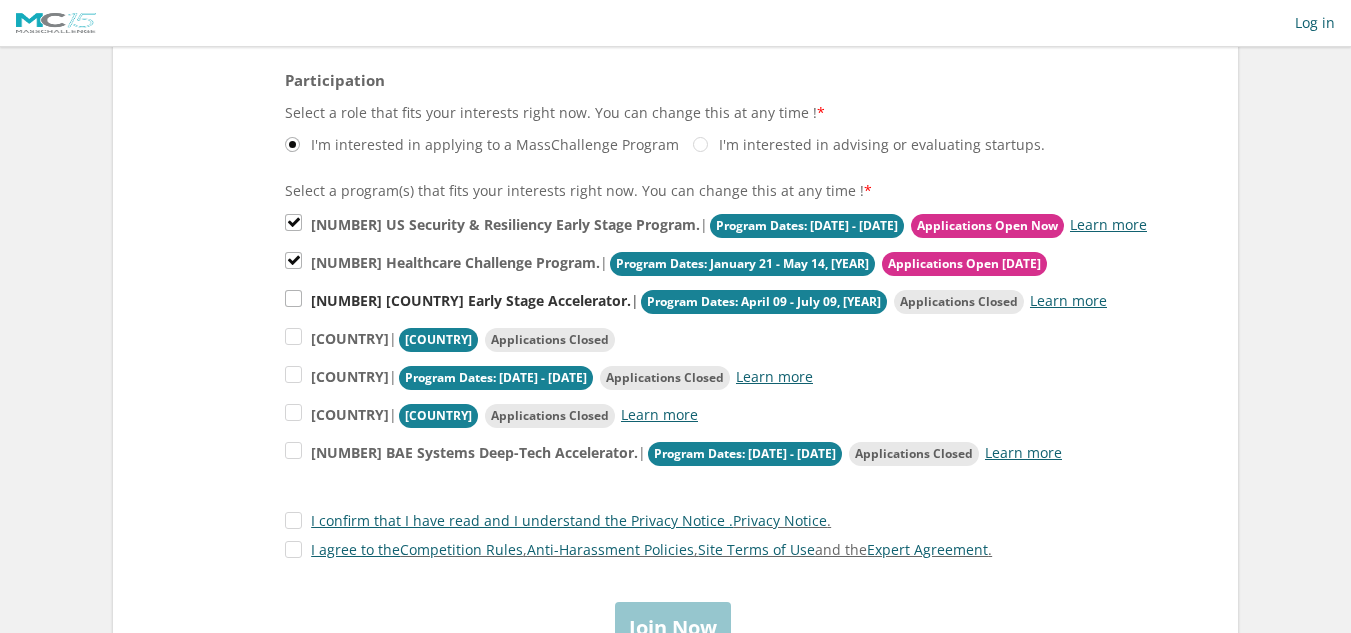 click on "[NUMBER] [COUNTRY] Early Stage Accelerator." at bounding box center [716, 226] 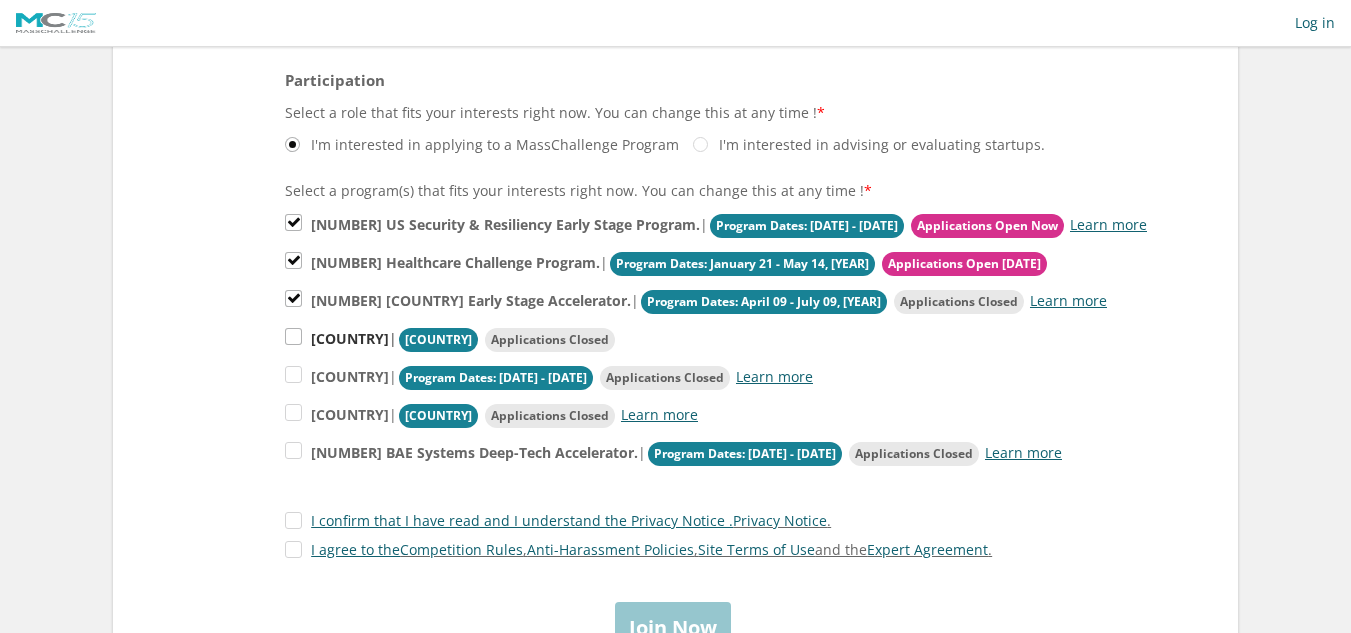 click on "[COUNTRY]" at bounding box center [716, 226] 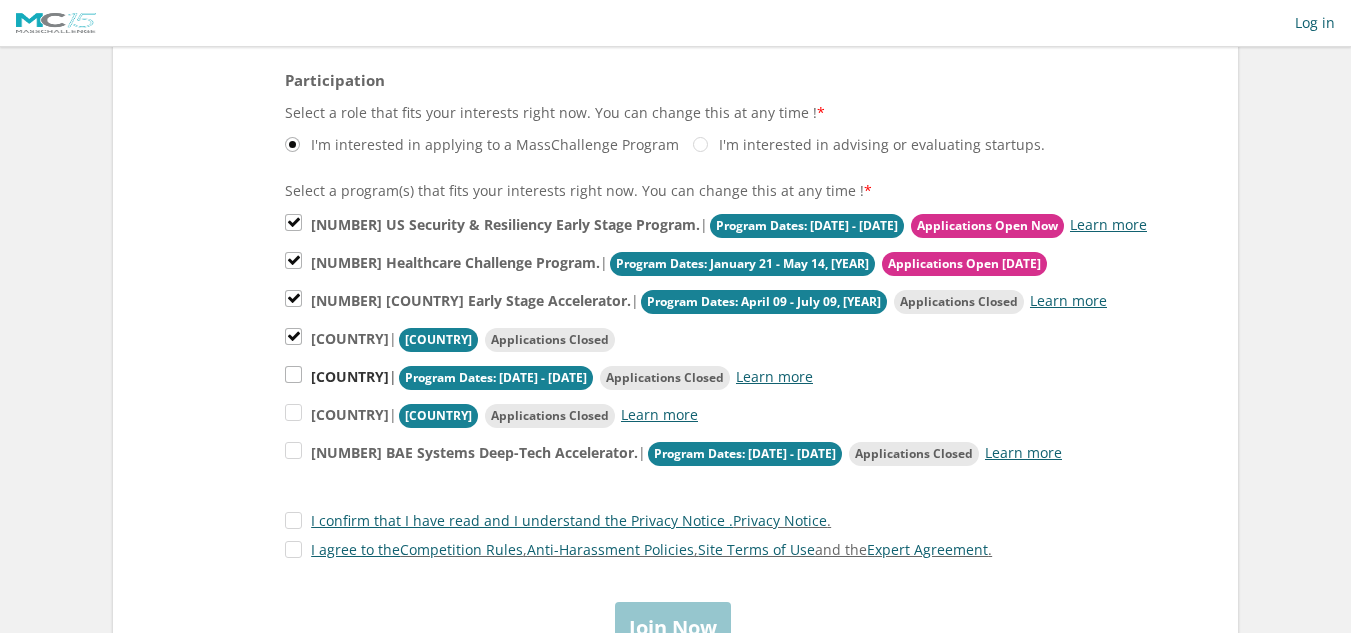 click on "[COUNTRY]" at bounding box center (716, 226) 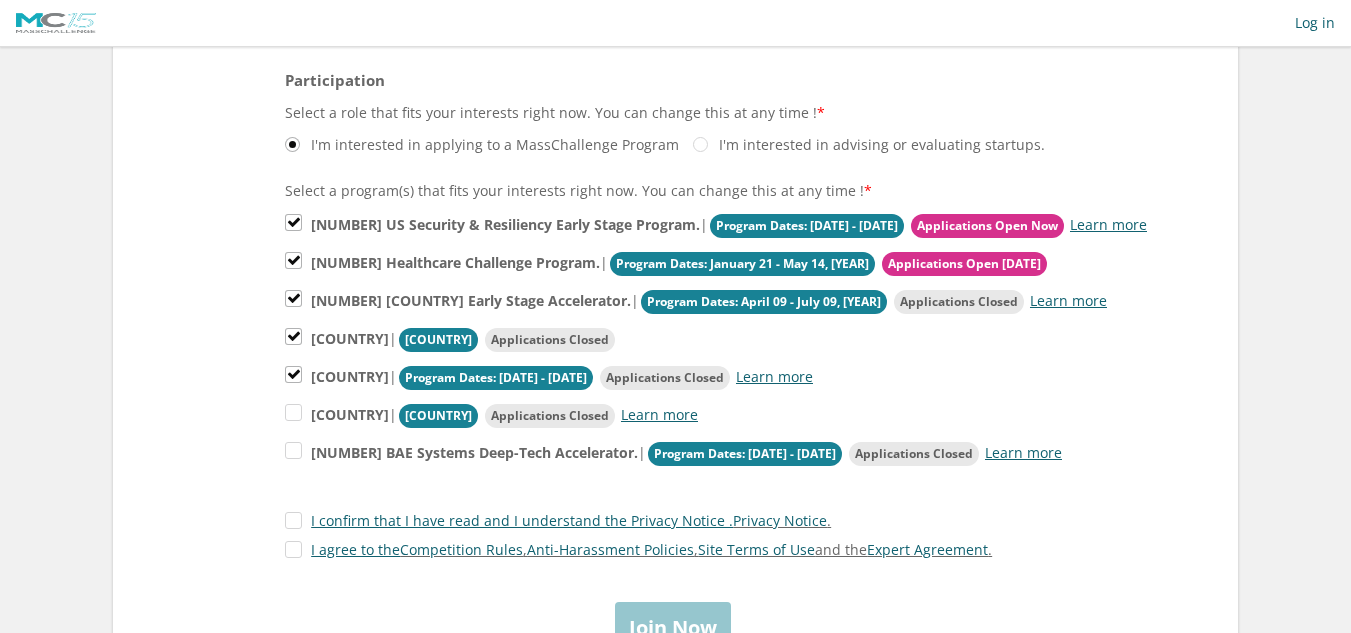 click on "[COUNTRY]" at bounding box center [740, 324] 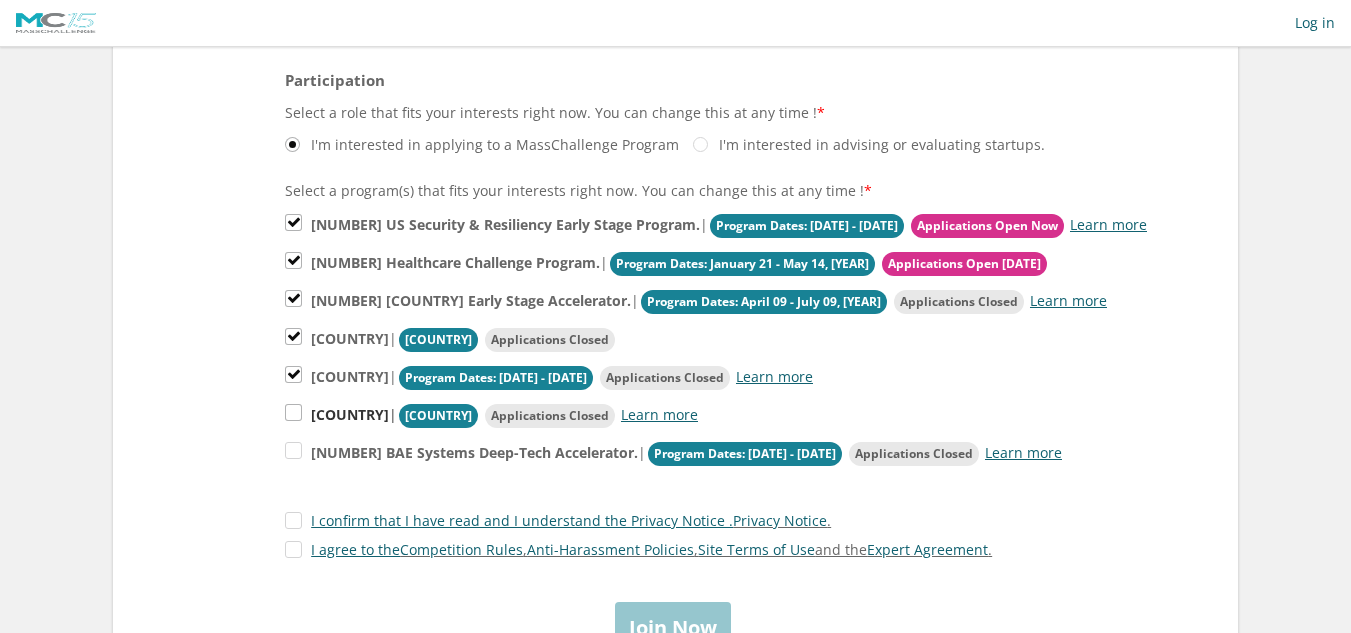 click on "[YEAR] UK Early Stage Program incl. AI, Automation Robotics, Sus. Efficient Industry, Healthtech.   |
Program Dates:
June 30 - October 30, [YEAR]
Applications Closed
Learn more" at bounding box center [716, 226] 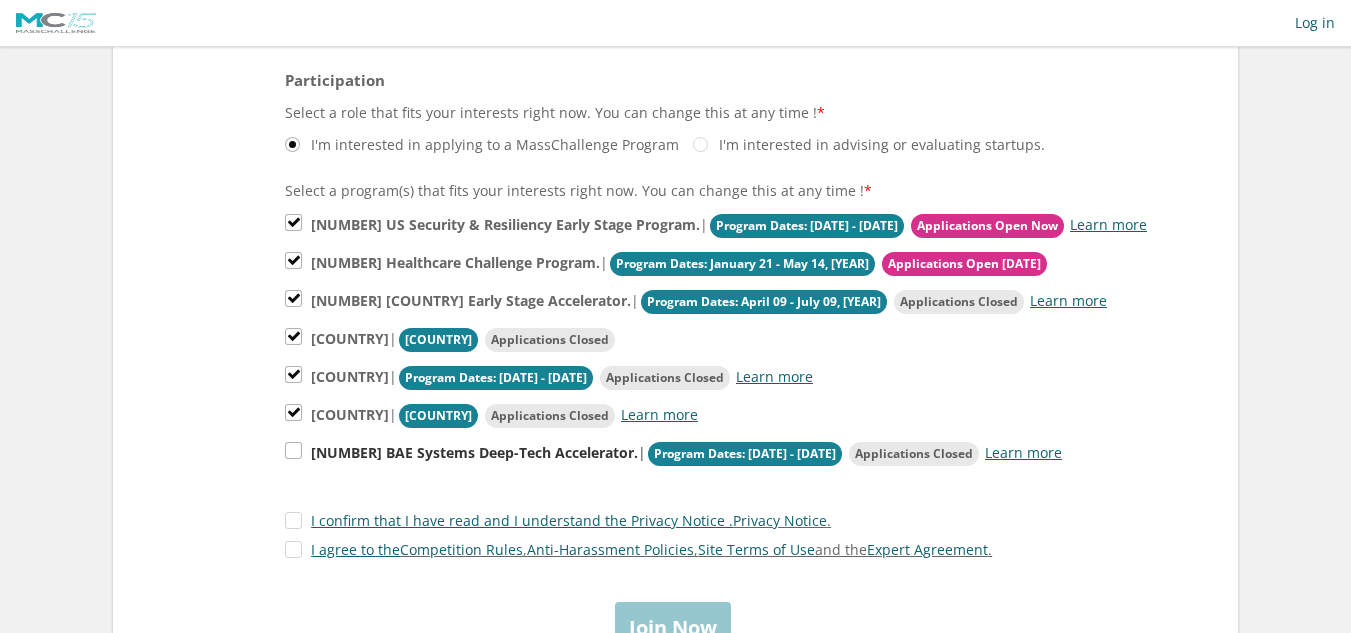 scroll, scrollTop: 500, scrollLeft: 0, axis: vertical 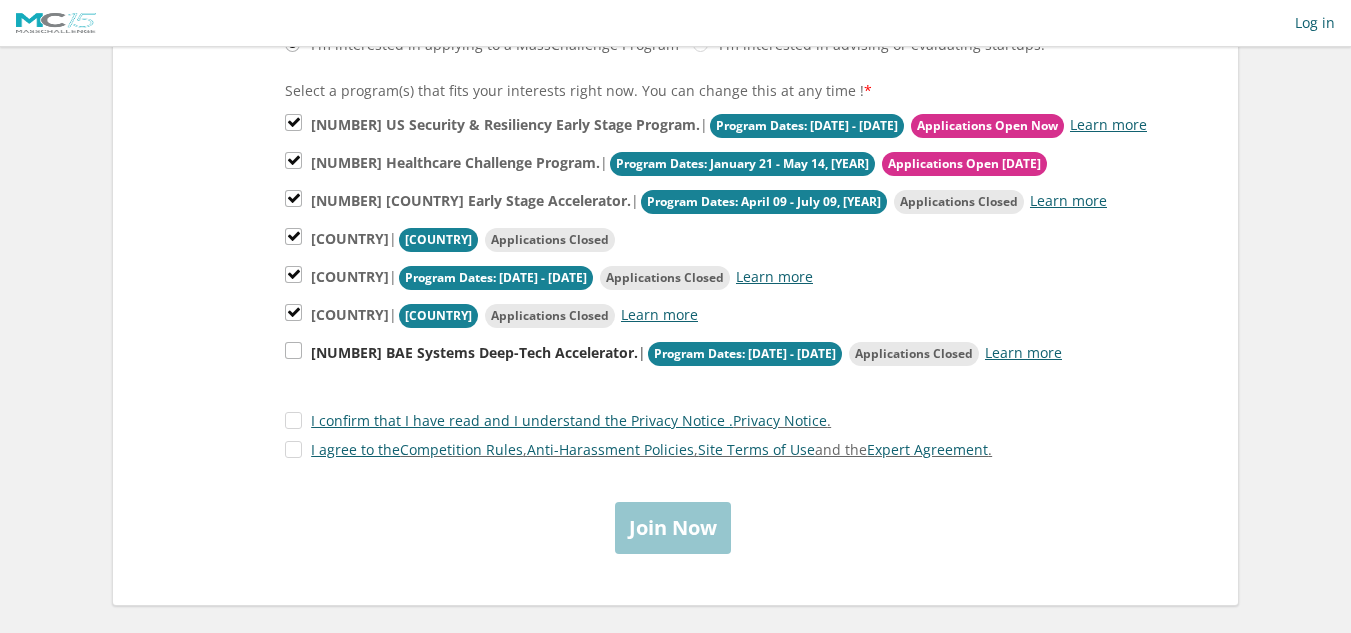 click on "[NUMBER] BAE Systems Deep-Tech Accelerator.   |
Program Dates:
[DATE] - [DATE]
Applications Closed
Learn more" at bounding box center (716, 126) 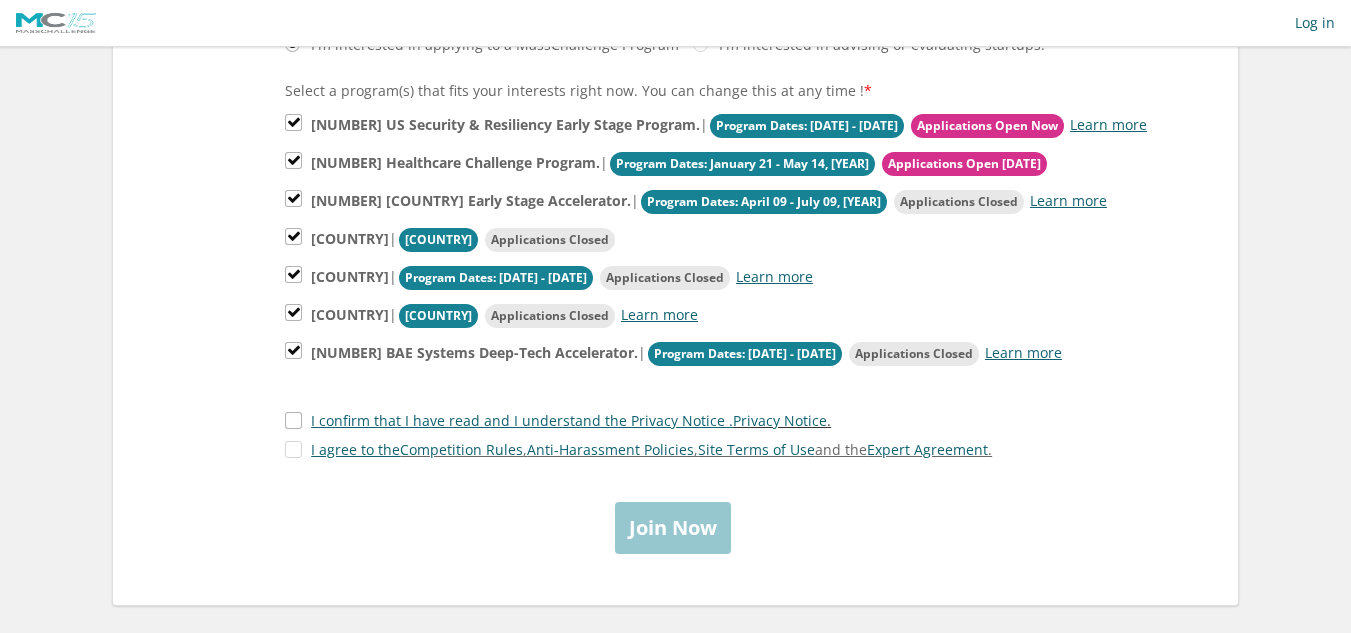 click on "I confirm that I have read and I understand the  Privacy Notice ." at bounding box center [558, 420] 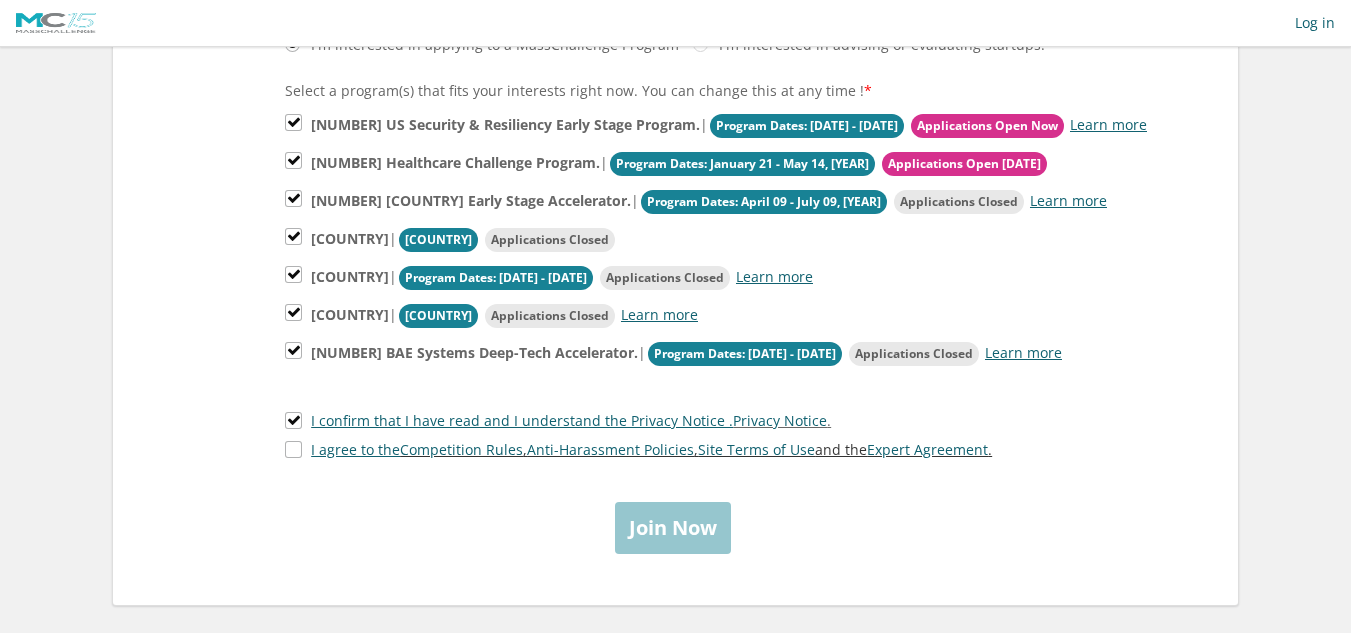 click on "I agree to the Competition Rules , Anti-Harassment Policies , Site Terms of Use and the Expert Agreement ." at bounding box center (638, 449) 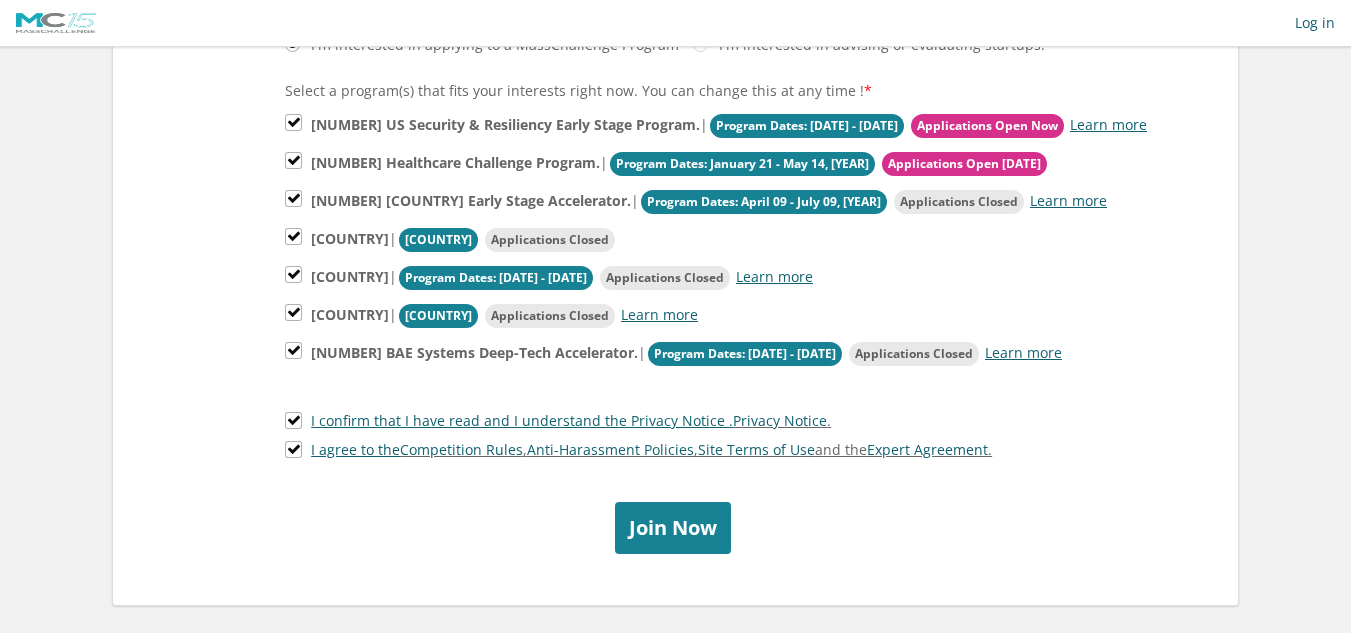 click on "Join Now" at bounding box center (673, 527) 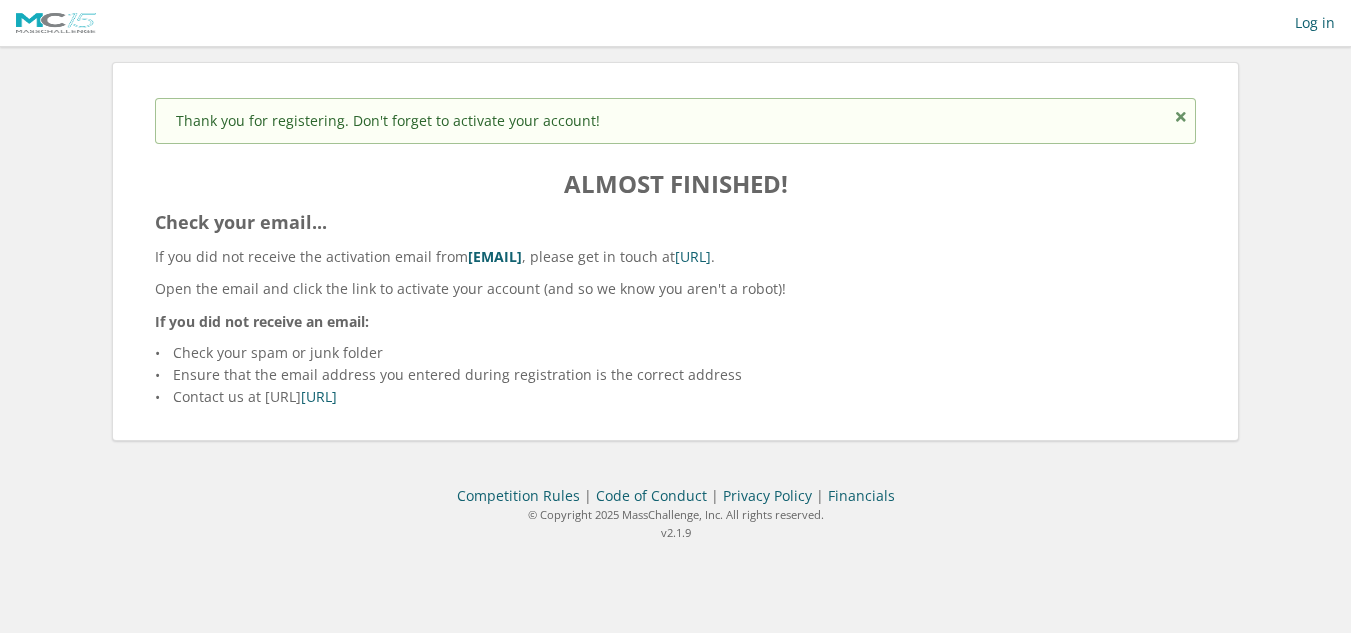scroll, scrollTop: 0, scrollLeft: 0, axis: both 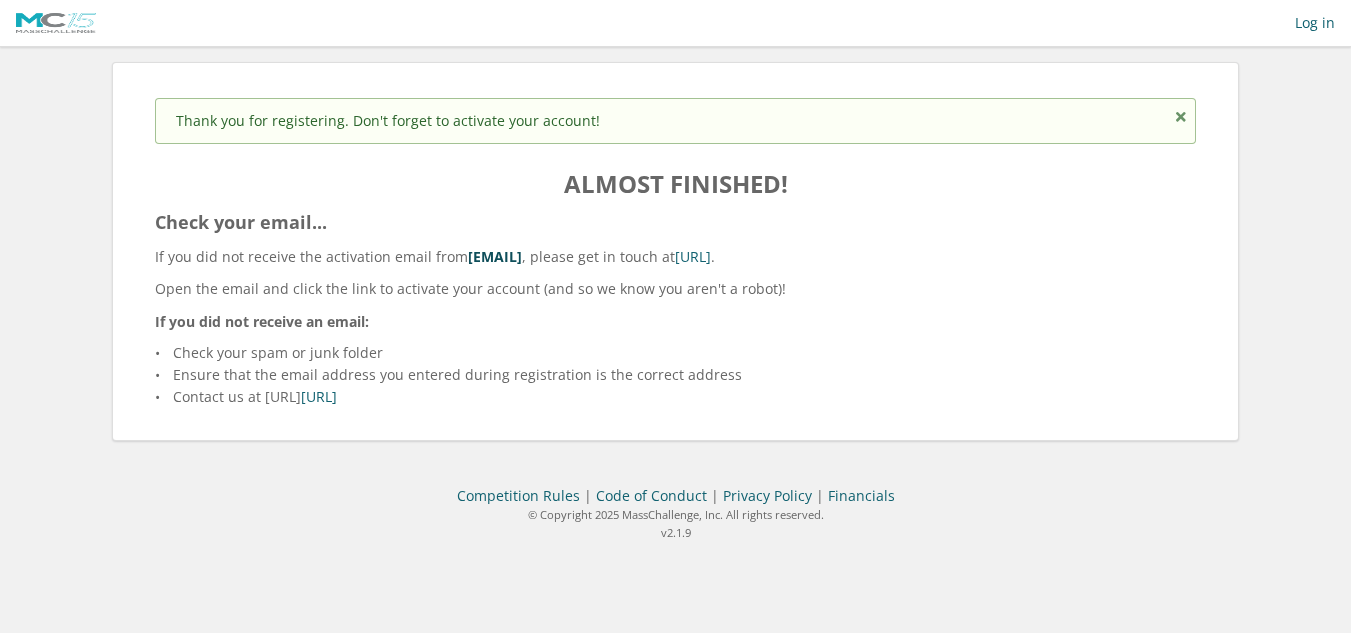 click on "[EMAIL]" at bounding box center (495, 256) 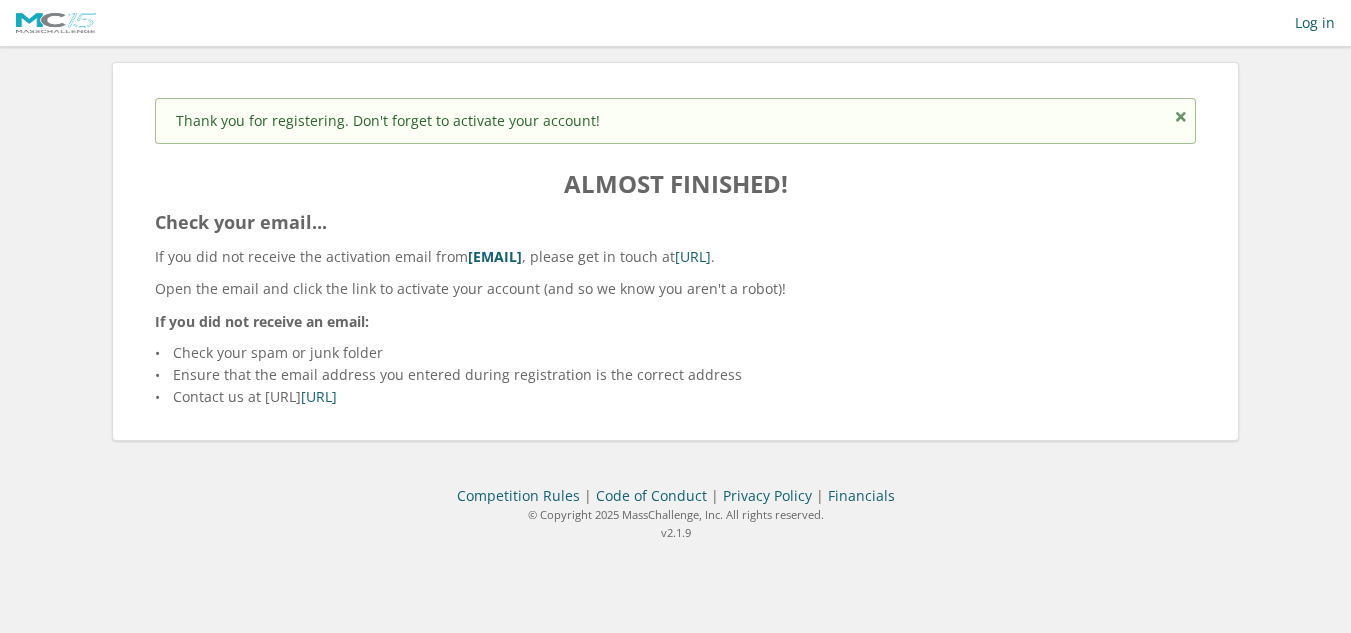 drag, startPoint x: 428, startPoint y: 202, endPoint x: 1053, endPoint y: 150, distance: 627.1595 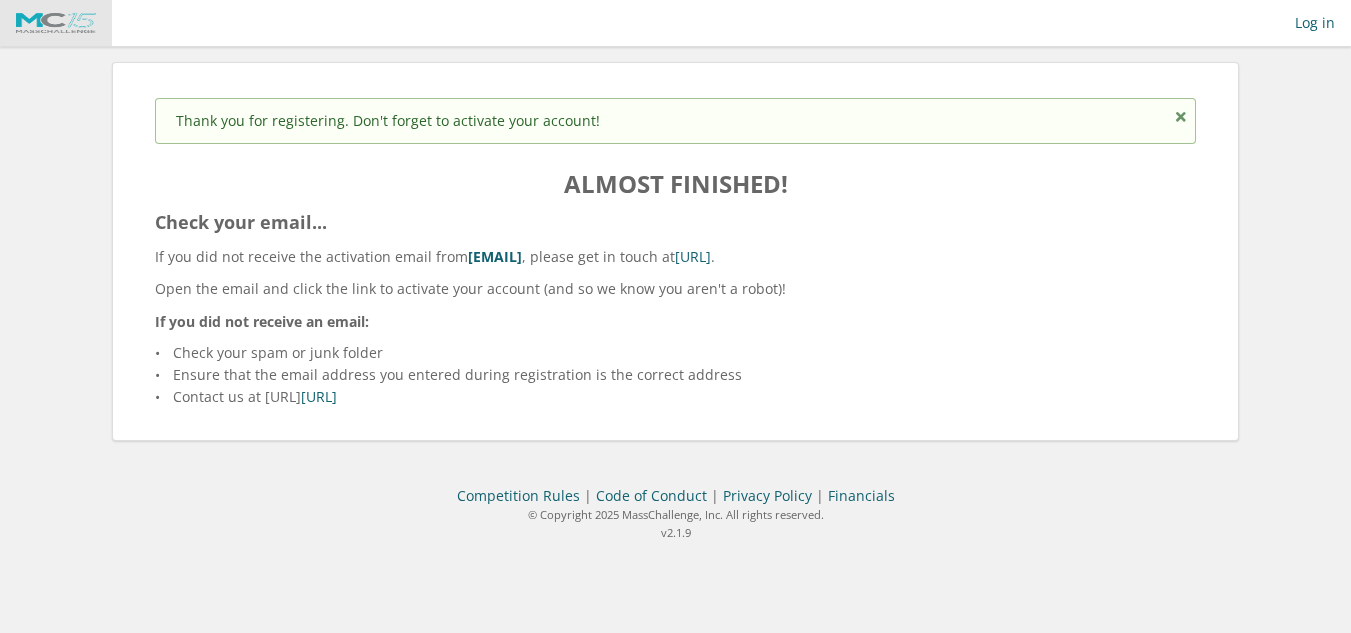 click at bounding box center (56, 23) 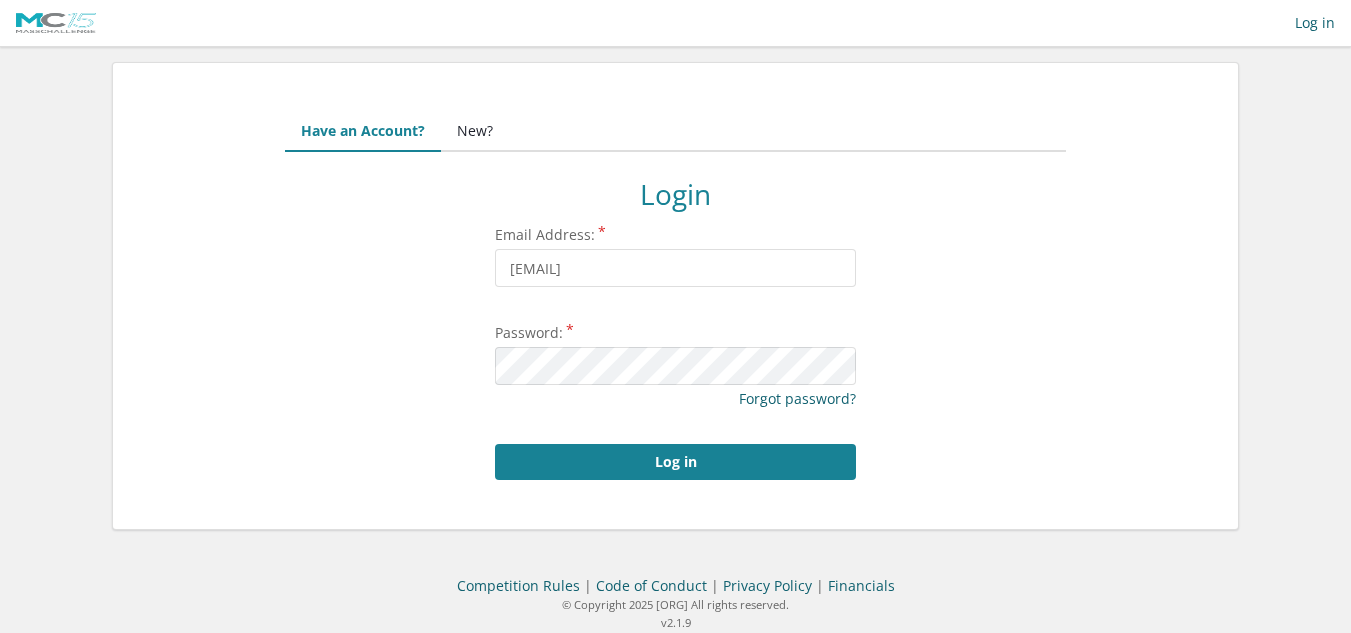 scroll, scrollTop: 0, scrollLeft: 0, axis: both 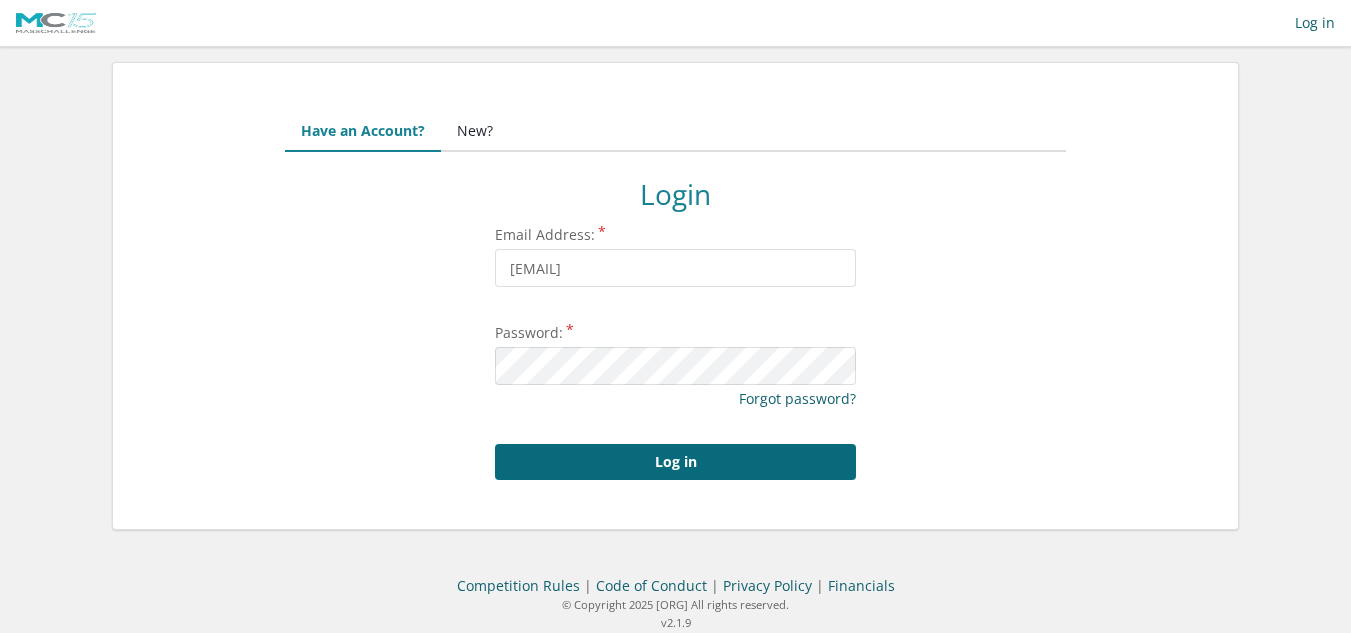 click on "Log in" at bounding box center [675, 462] 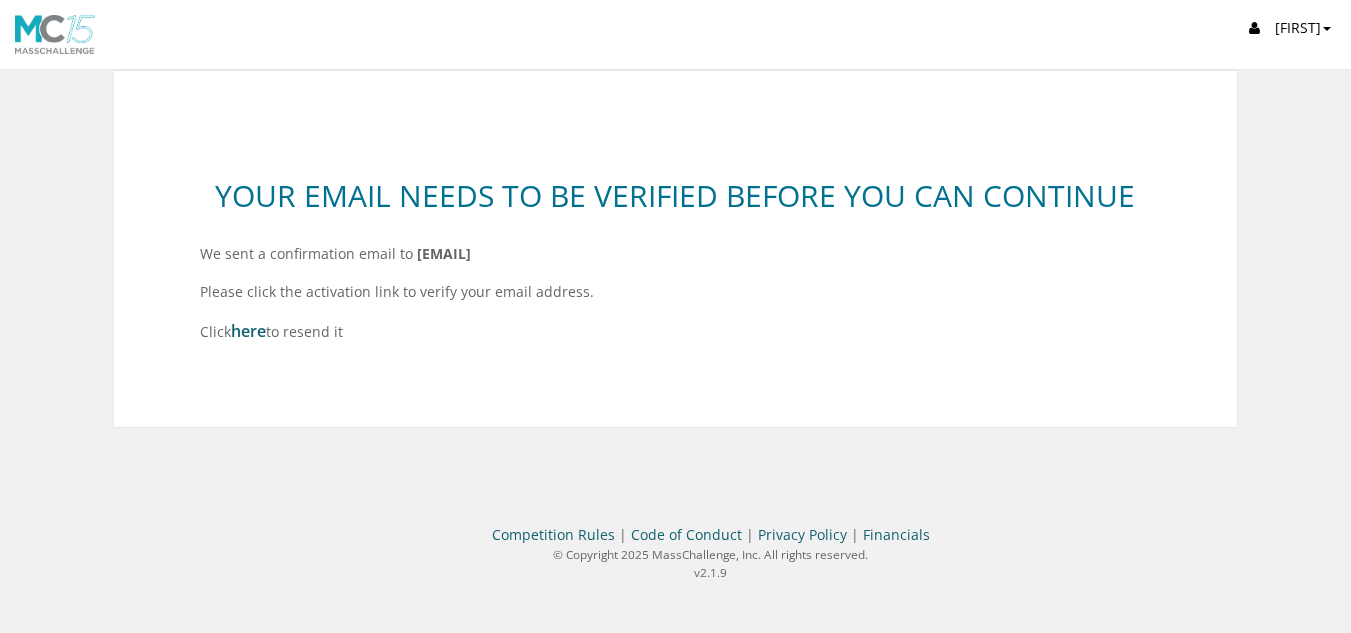 scroll, scrollTop: 0, scrollLeft: 0, axis: both 